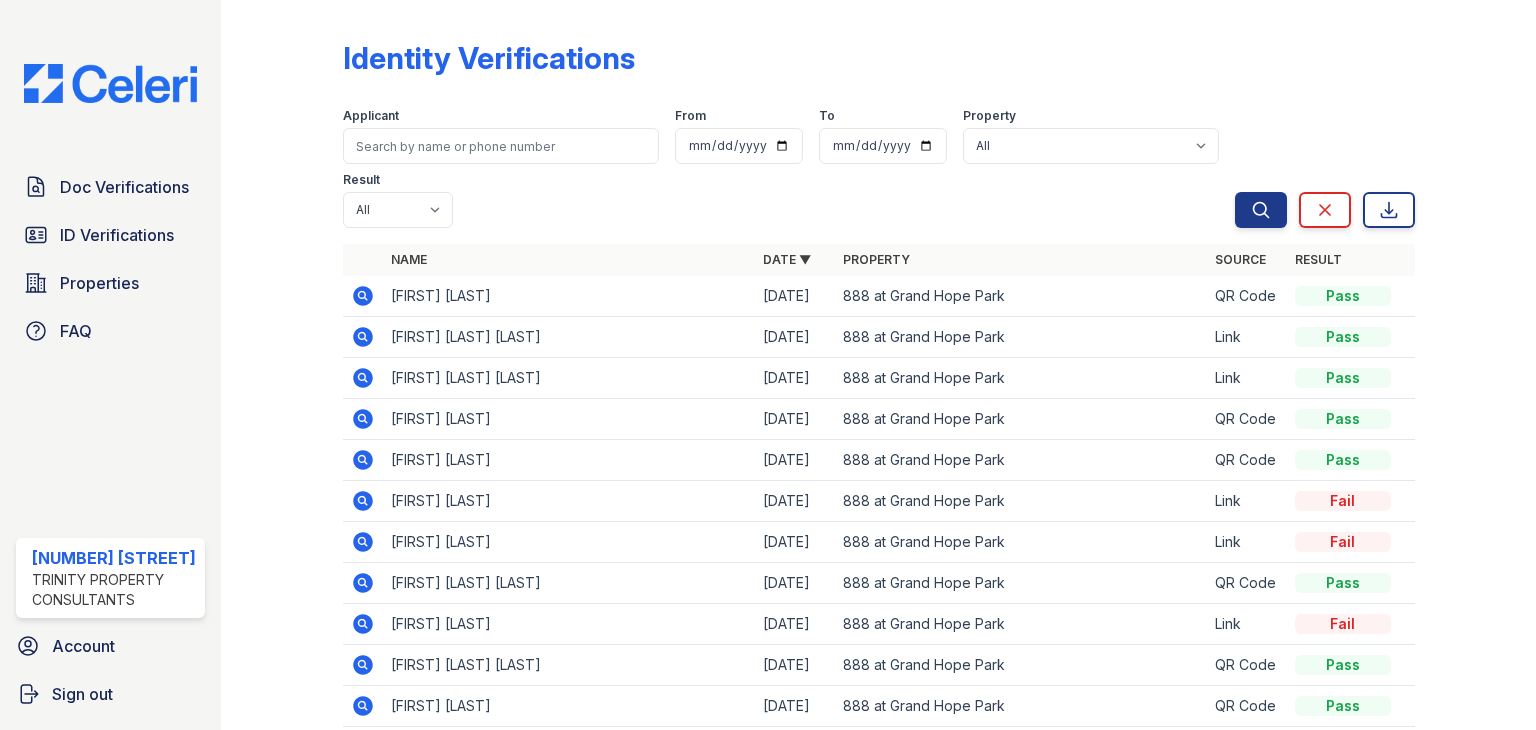 scroll, scrollTop: 0, scrollLeft: 0, axis: both 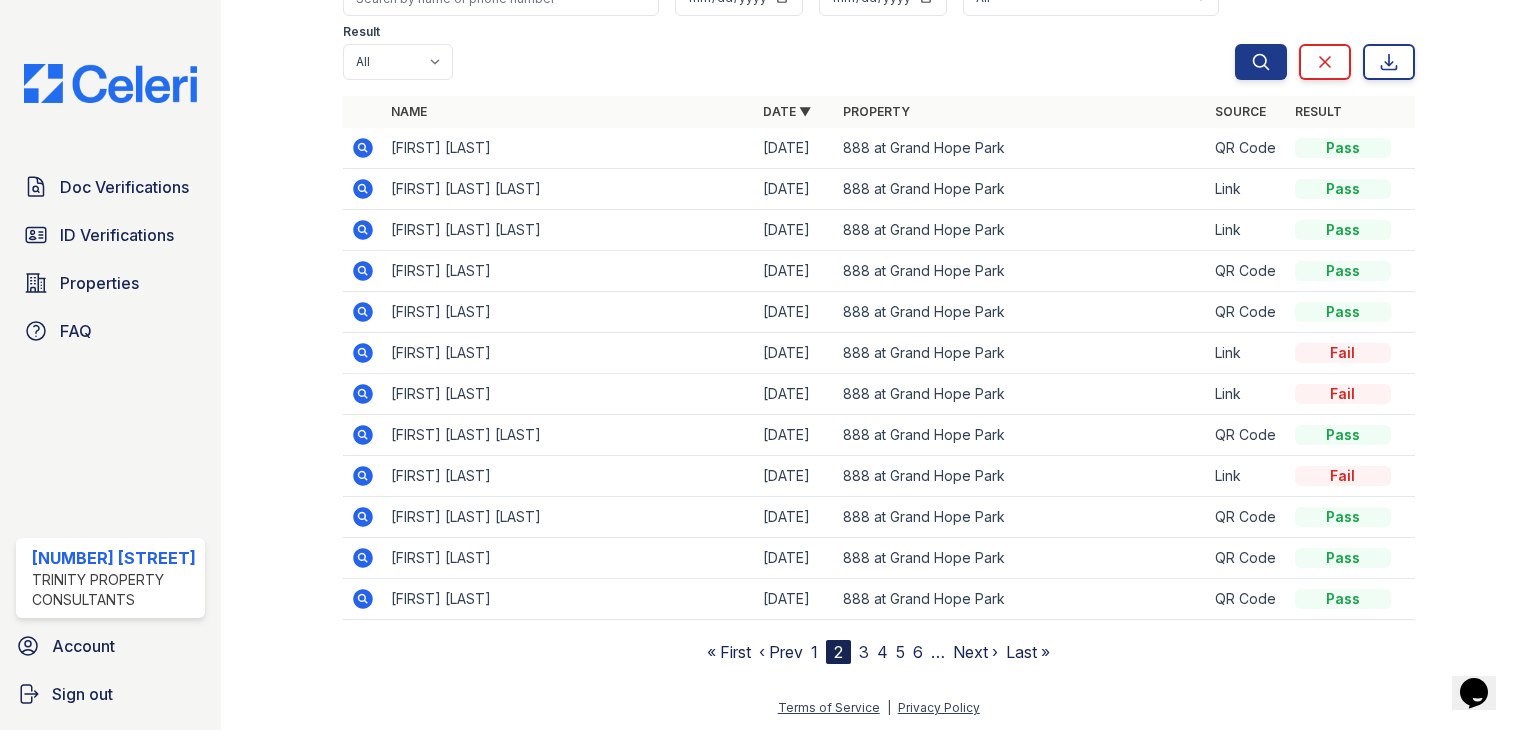 click 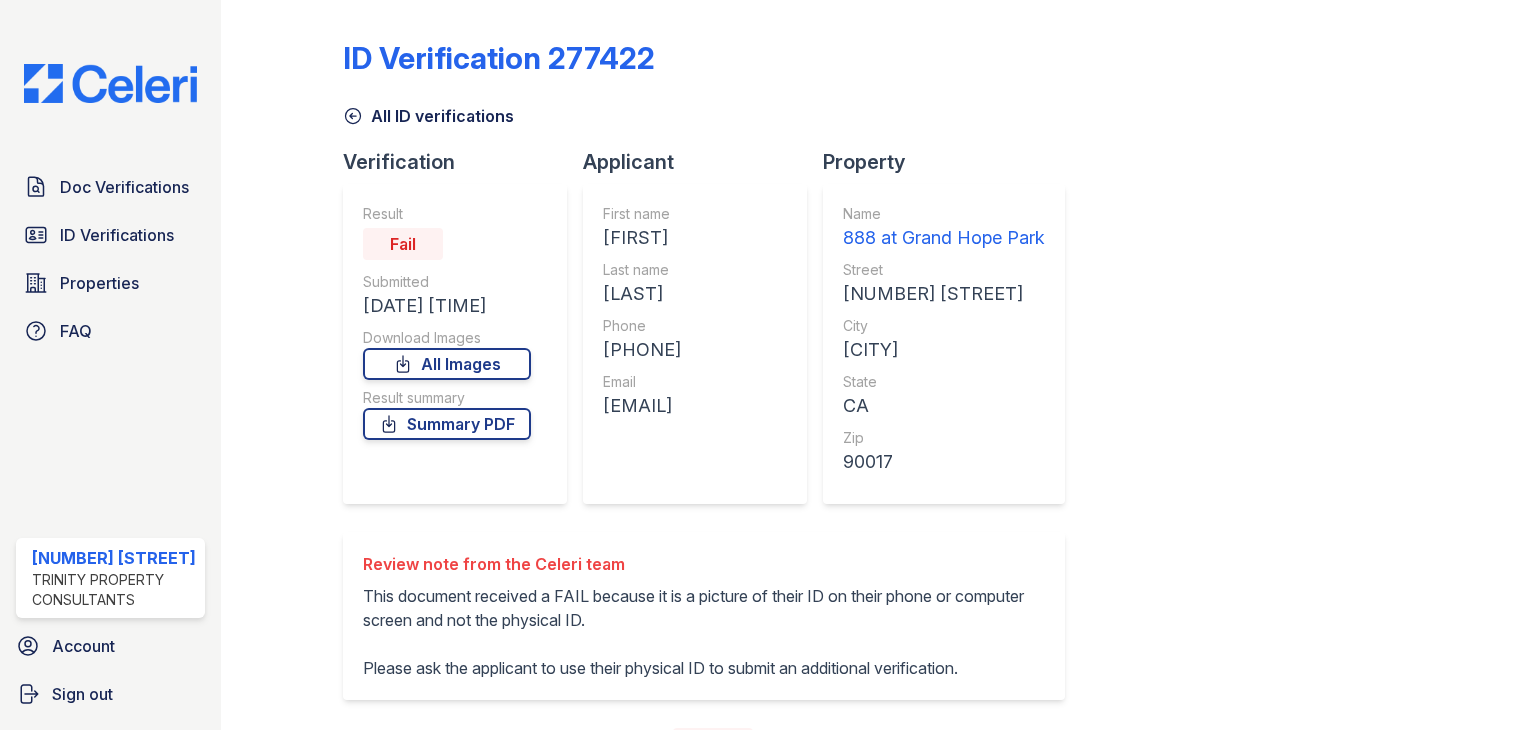 scroll, scrollTop: 0, scrollLeft: 0, axis: both 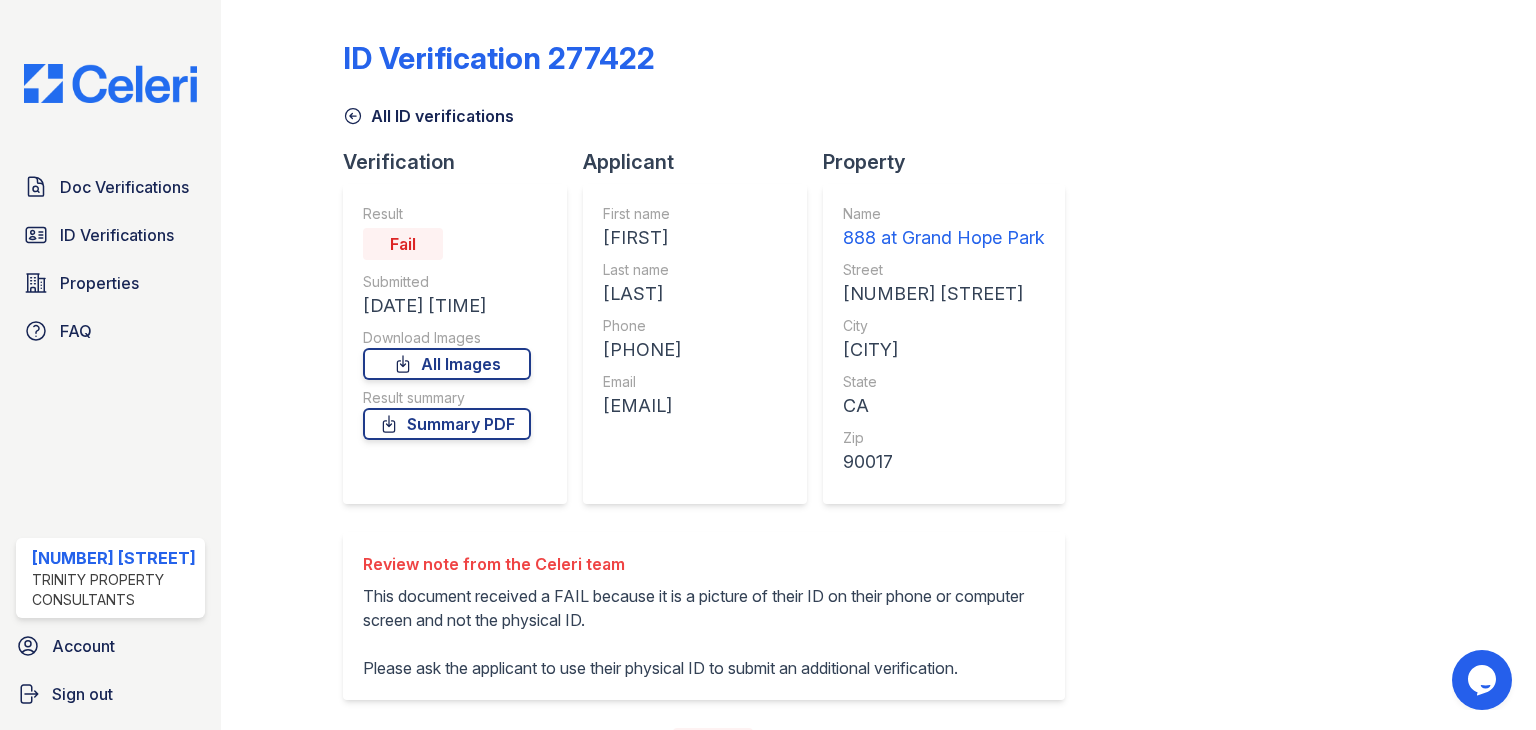 drag, startPoint x: 145, startPoint y: 197, endPoint x: 568, endPoint y: 250, distance: 426.3074 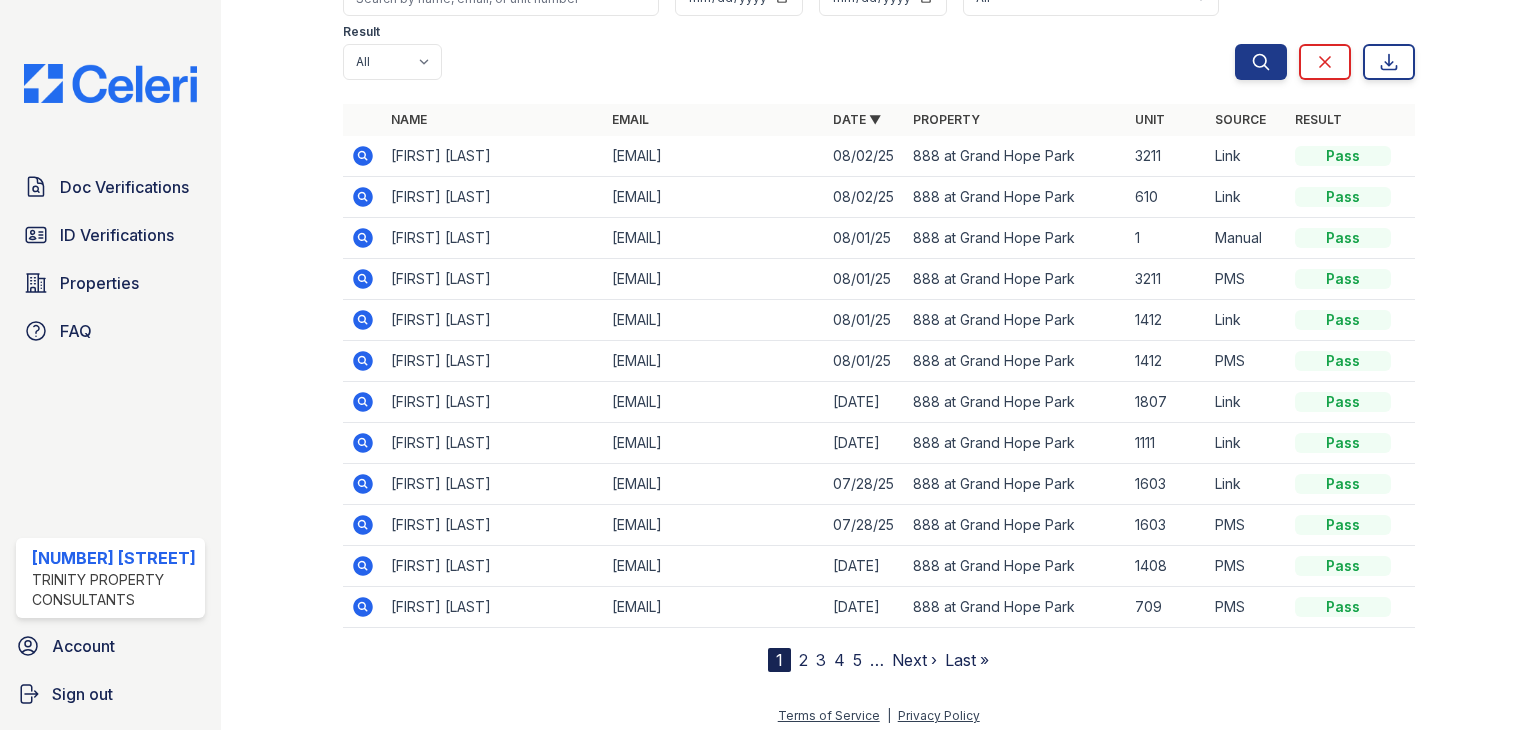 scroll, scrollTop: 156, scrollLeft: 0, axis: vertical 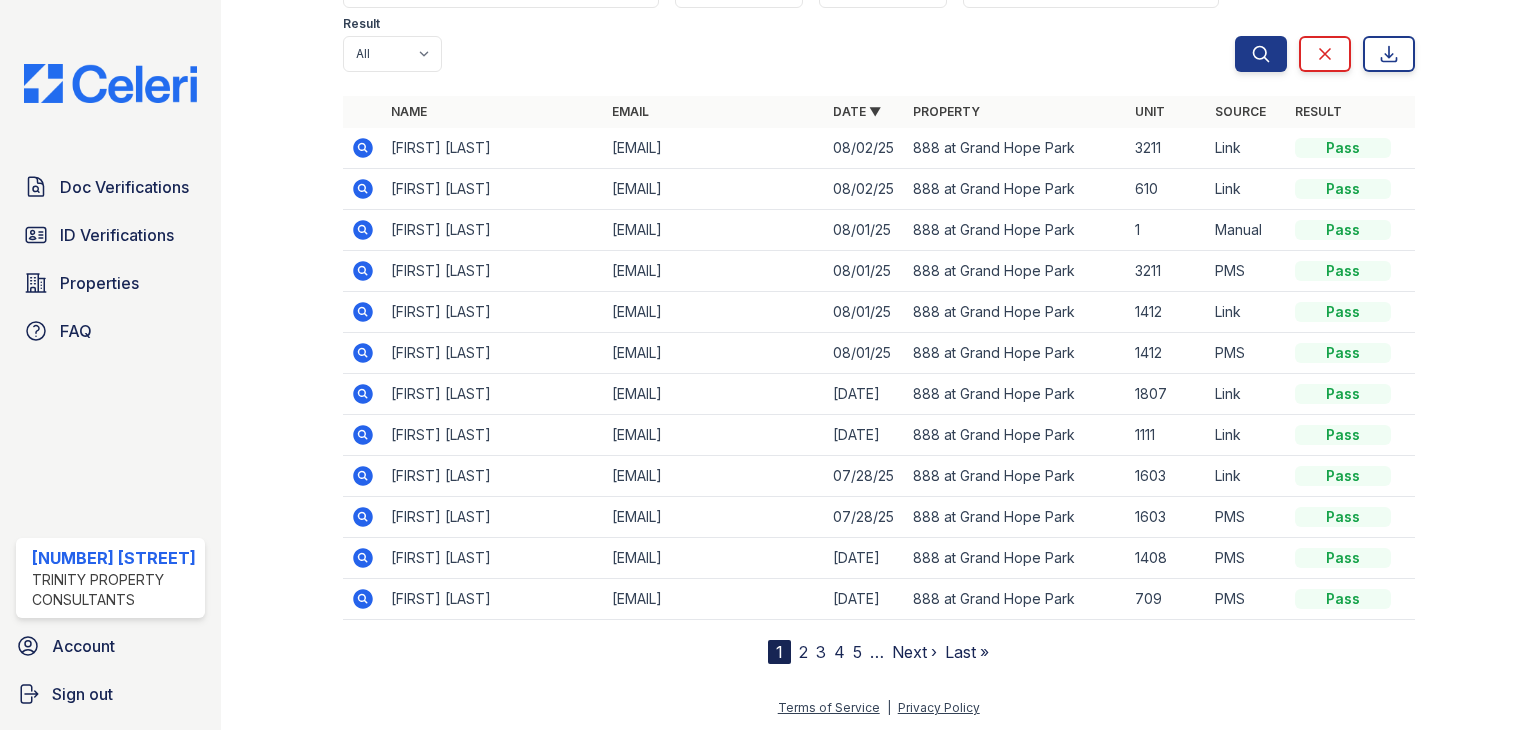click 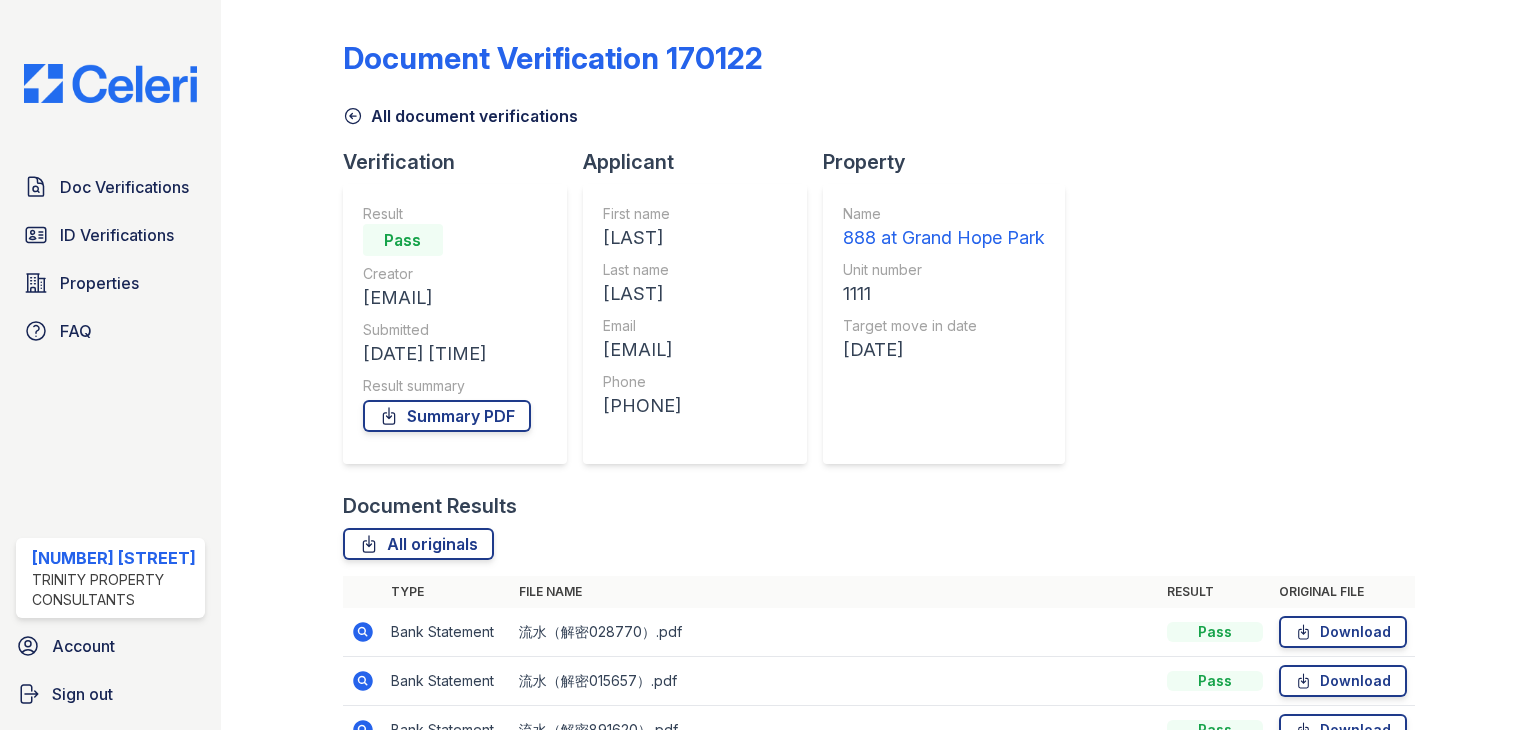 scroll, scrollTop: 0, scrollLeft: 0, axis: both 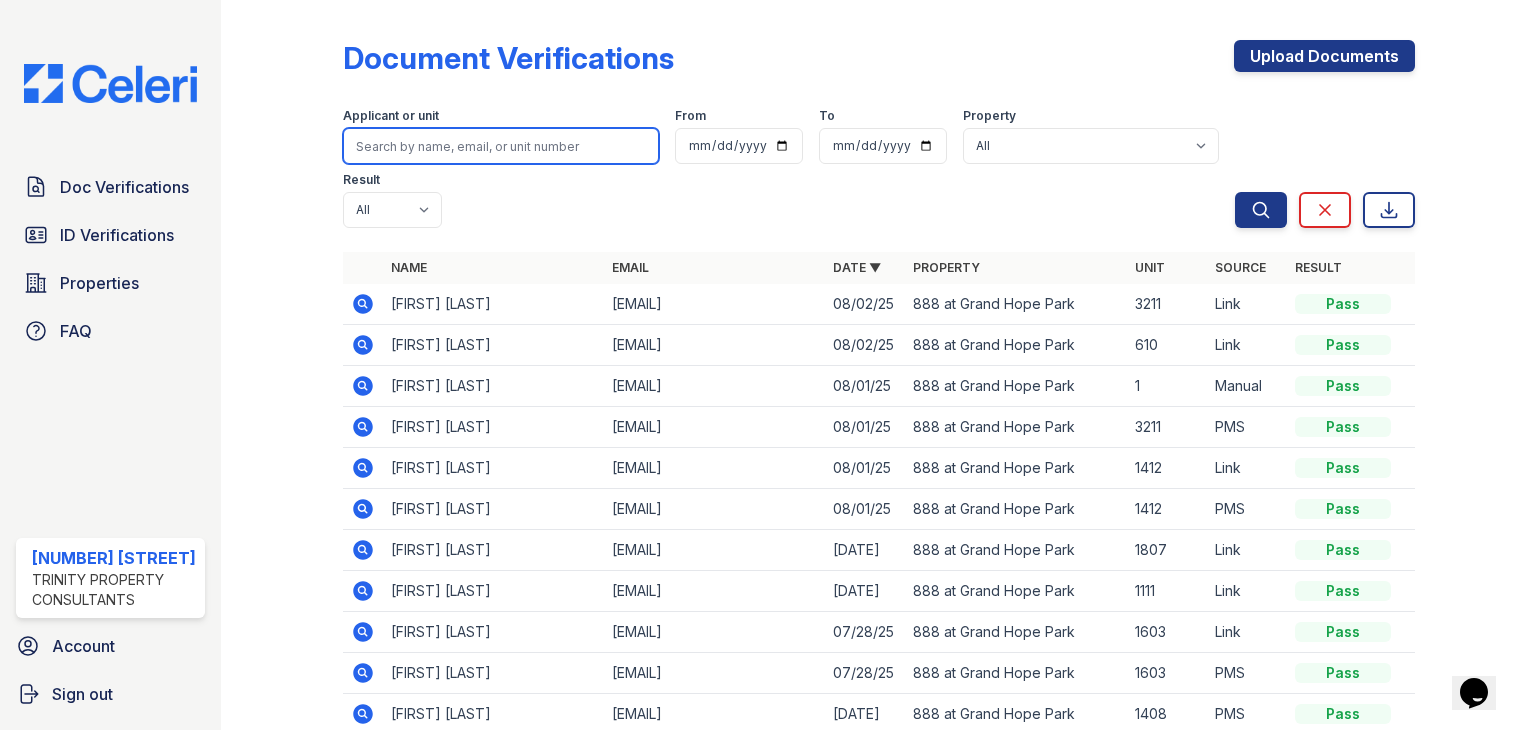 click at bounding box center (501, 146) 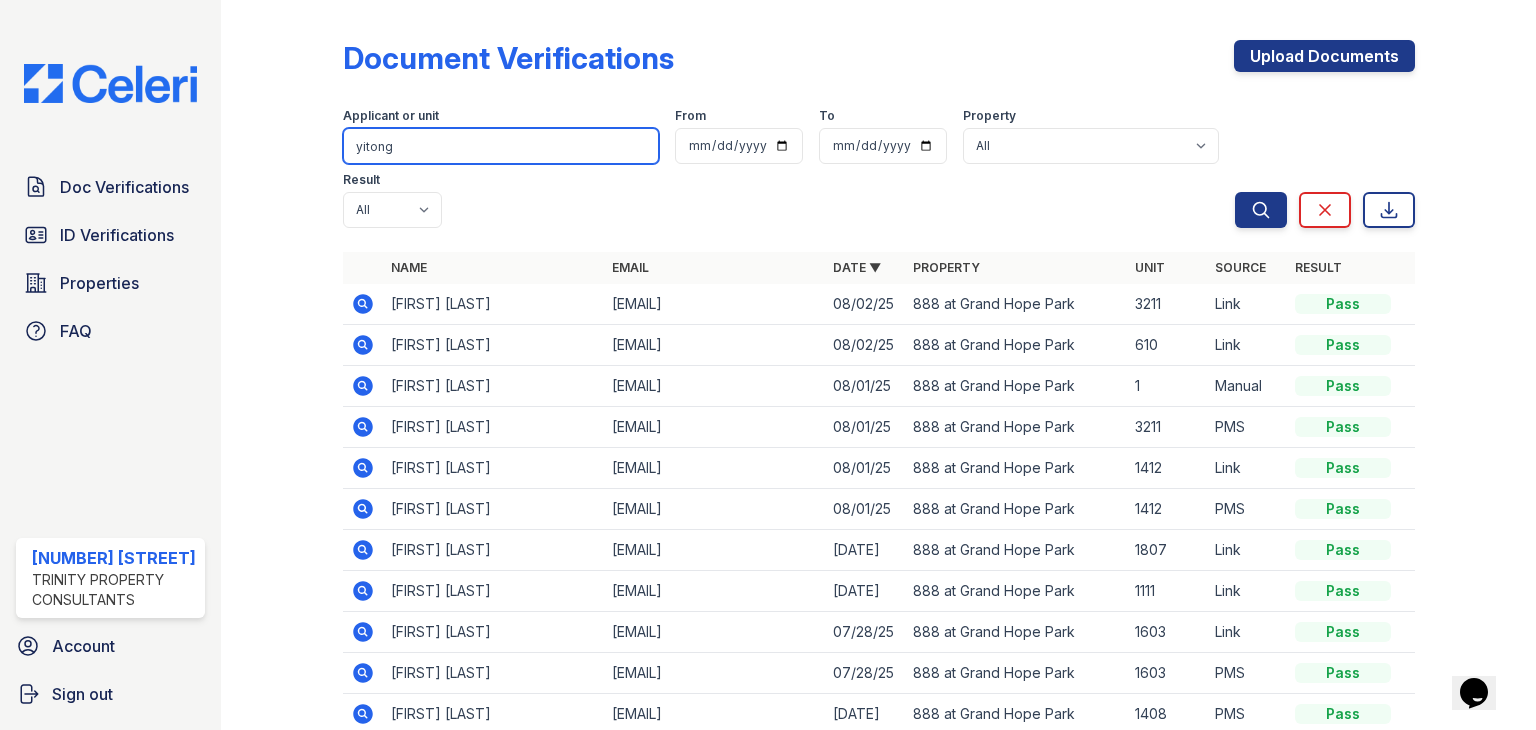 type on "yitong" 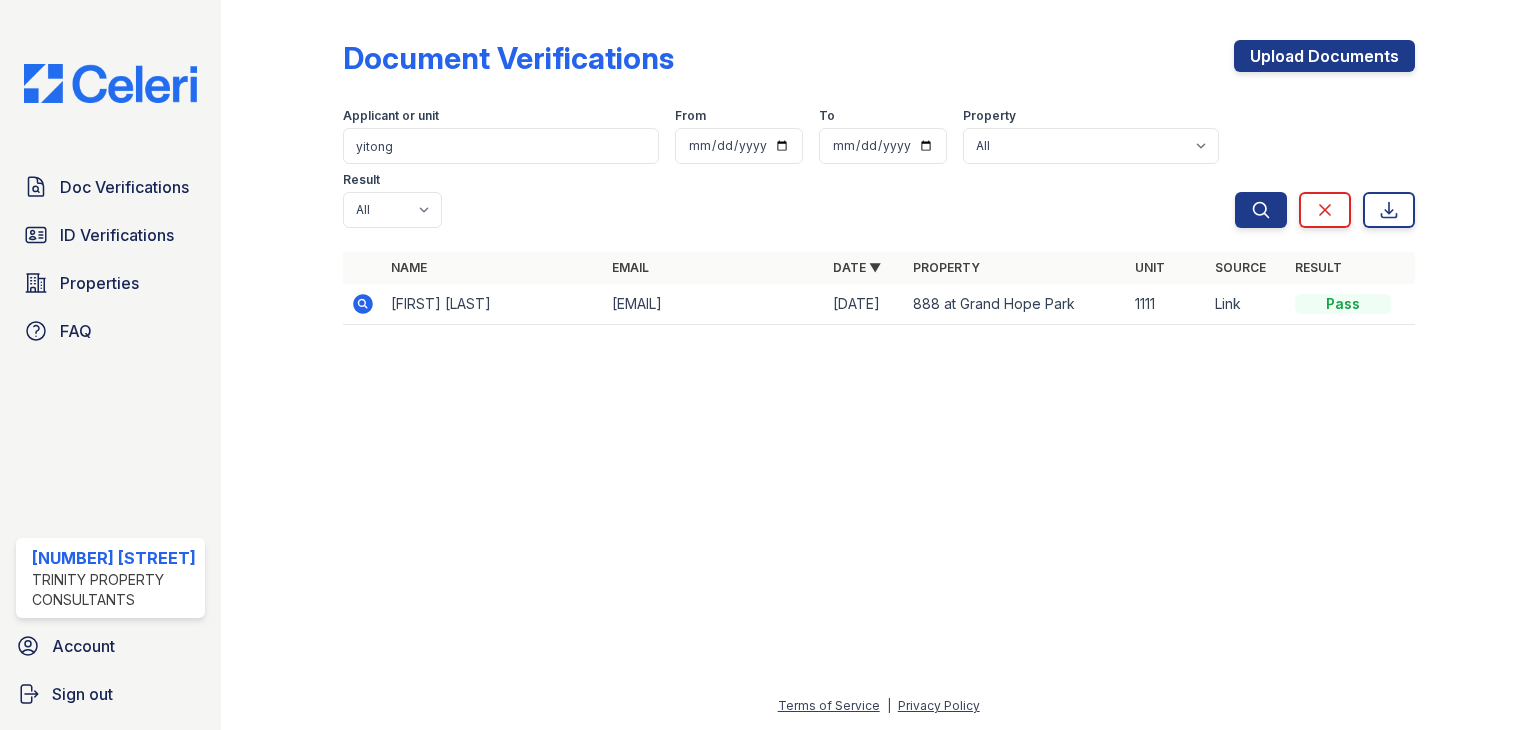click 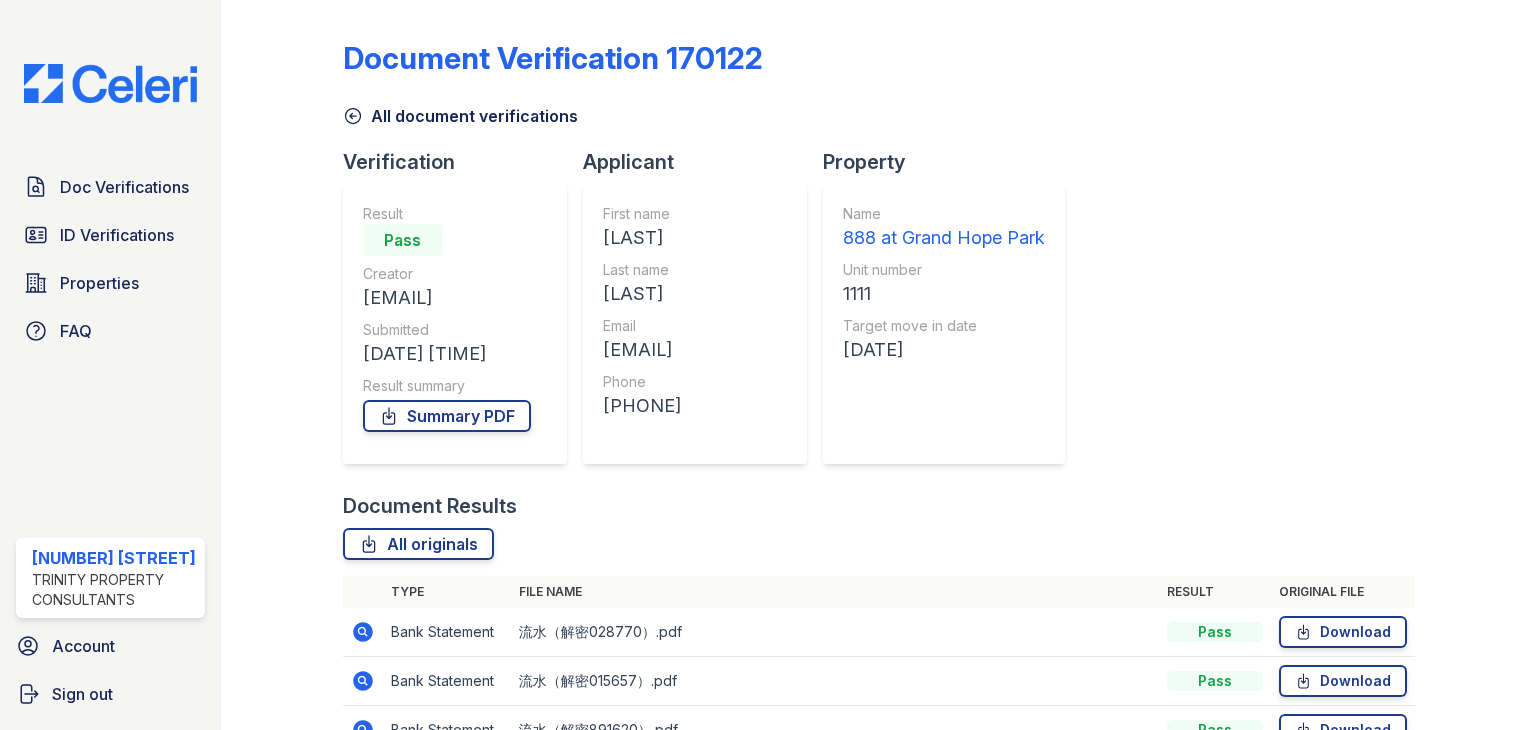 scroll, scrollTop: 0, scrollLeft: 0, axis: both 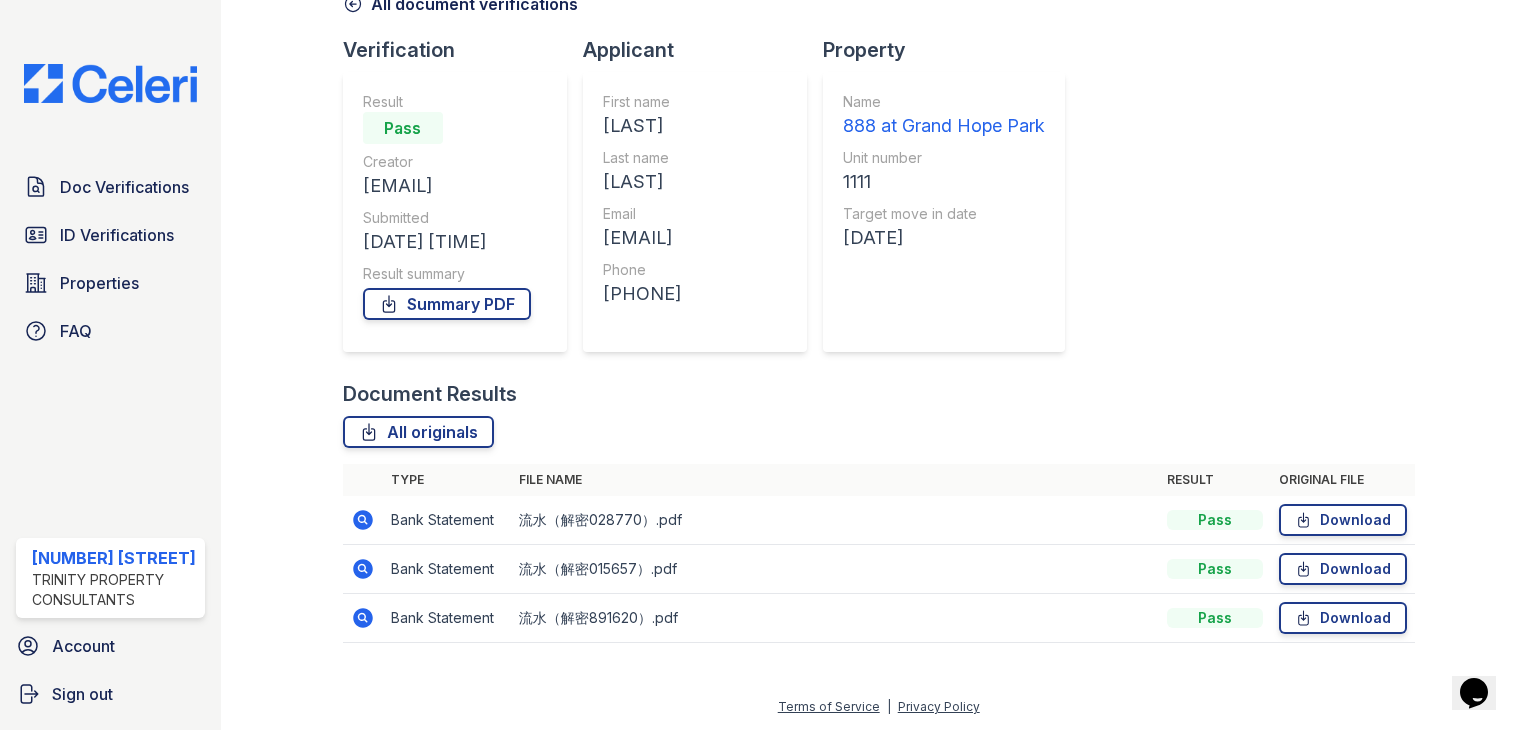 click 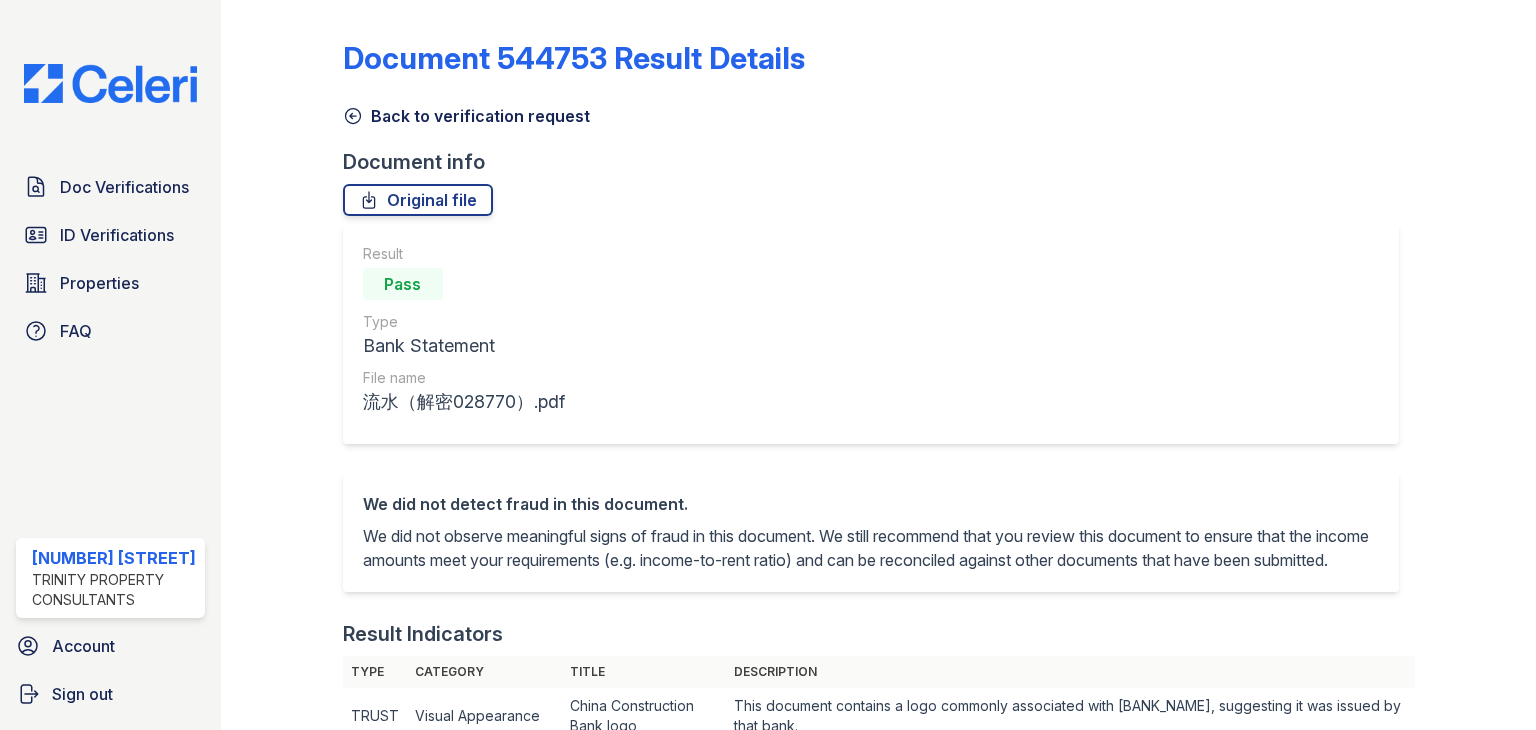 scroll, scrollTop: 0, scrollLeft: 0, axis: both 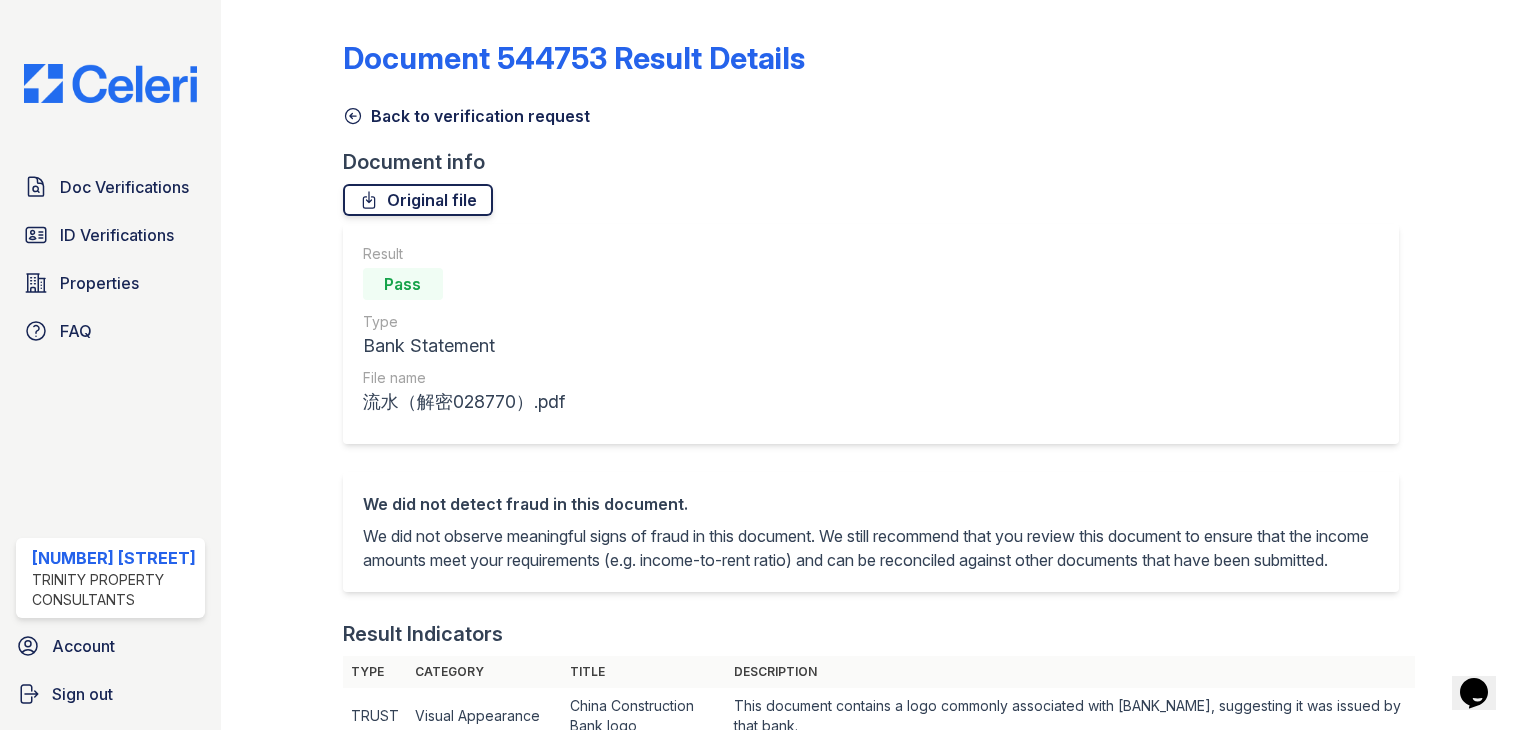 click on "Original file" at bounding box center (418, 200) 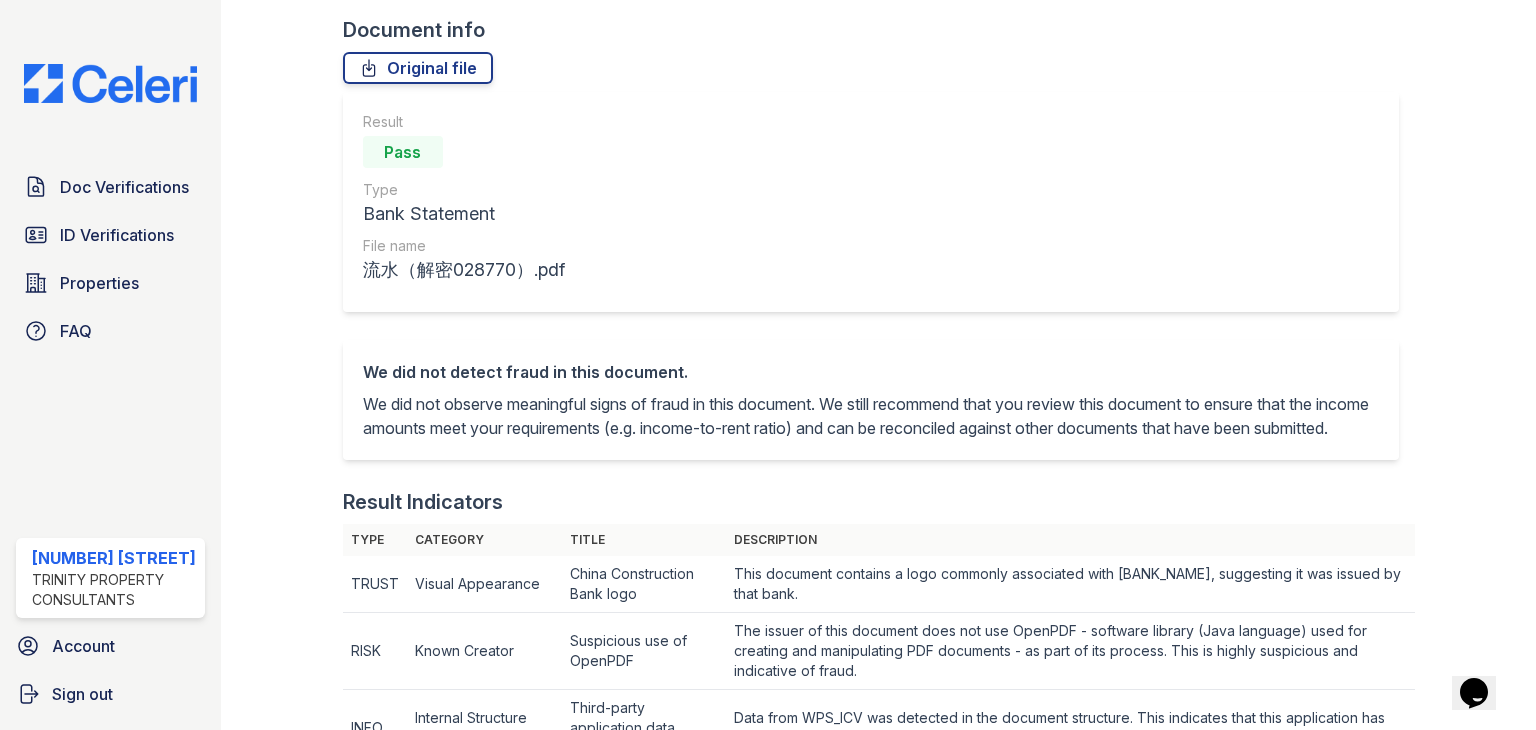 scroll, scrollTop: 0, scrollLeft: 0, axis: both 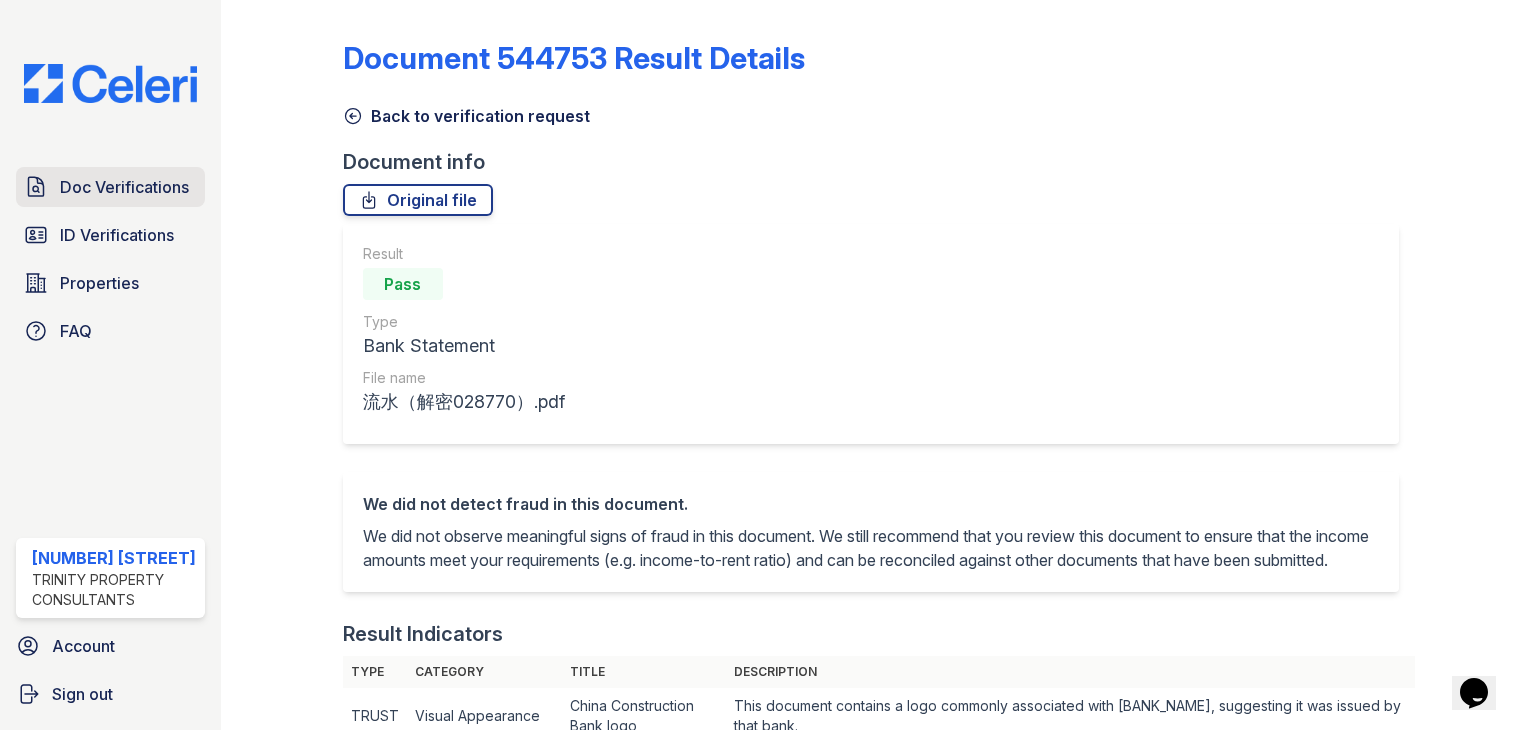 click on "Doc Verifications" at bounding box center (124, 187) 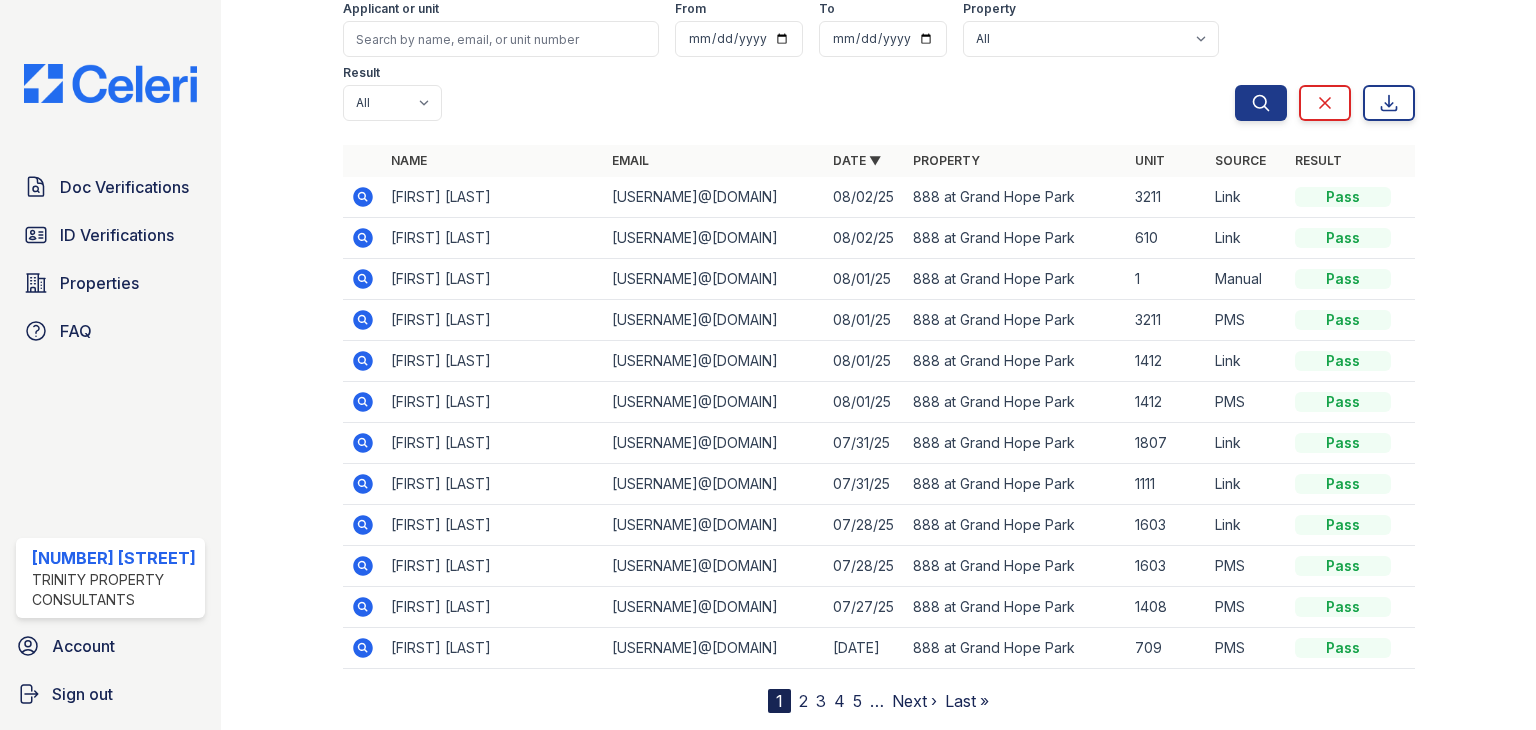 scroll, scrollTop: 156, scrollLeft: 0, axis: vertical 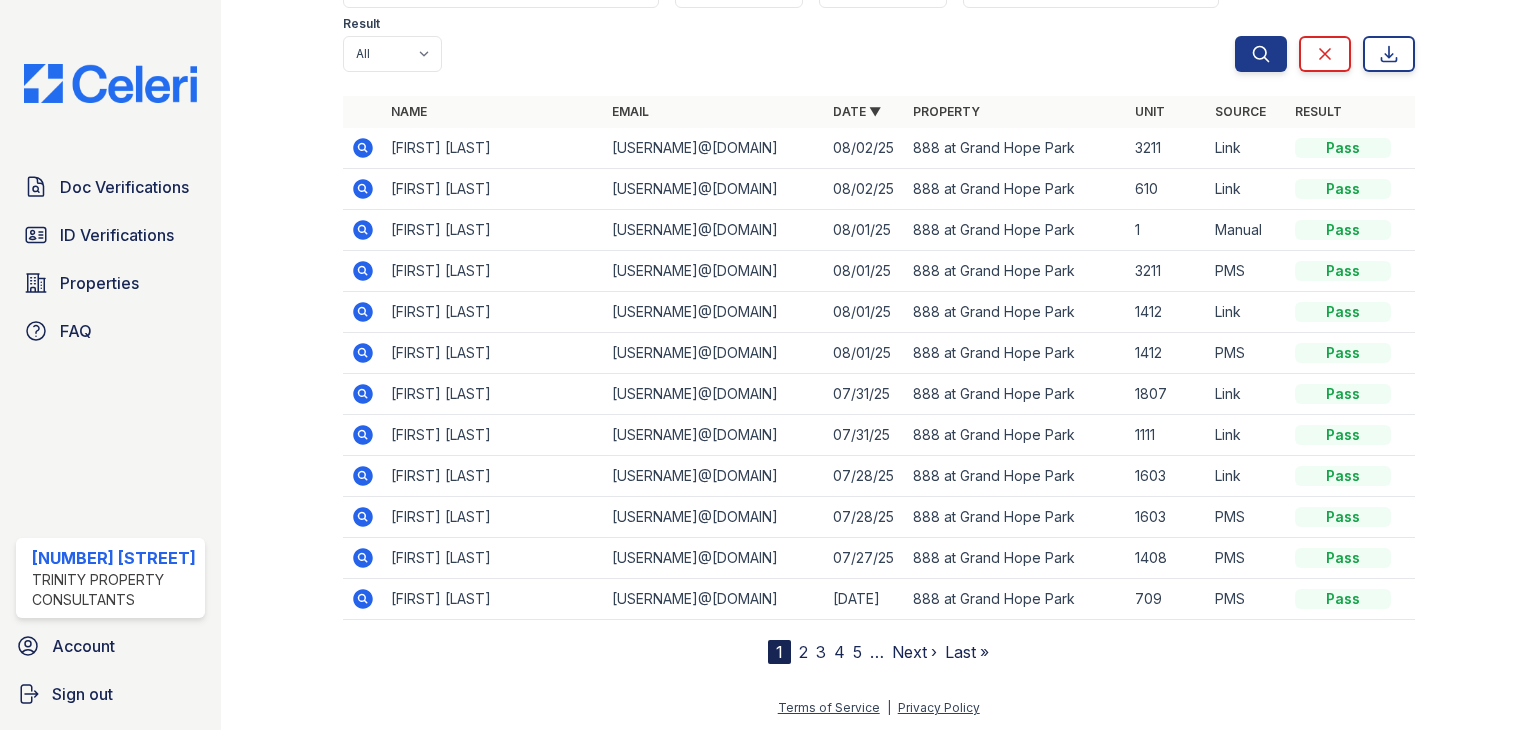 click 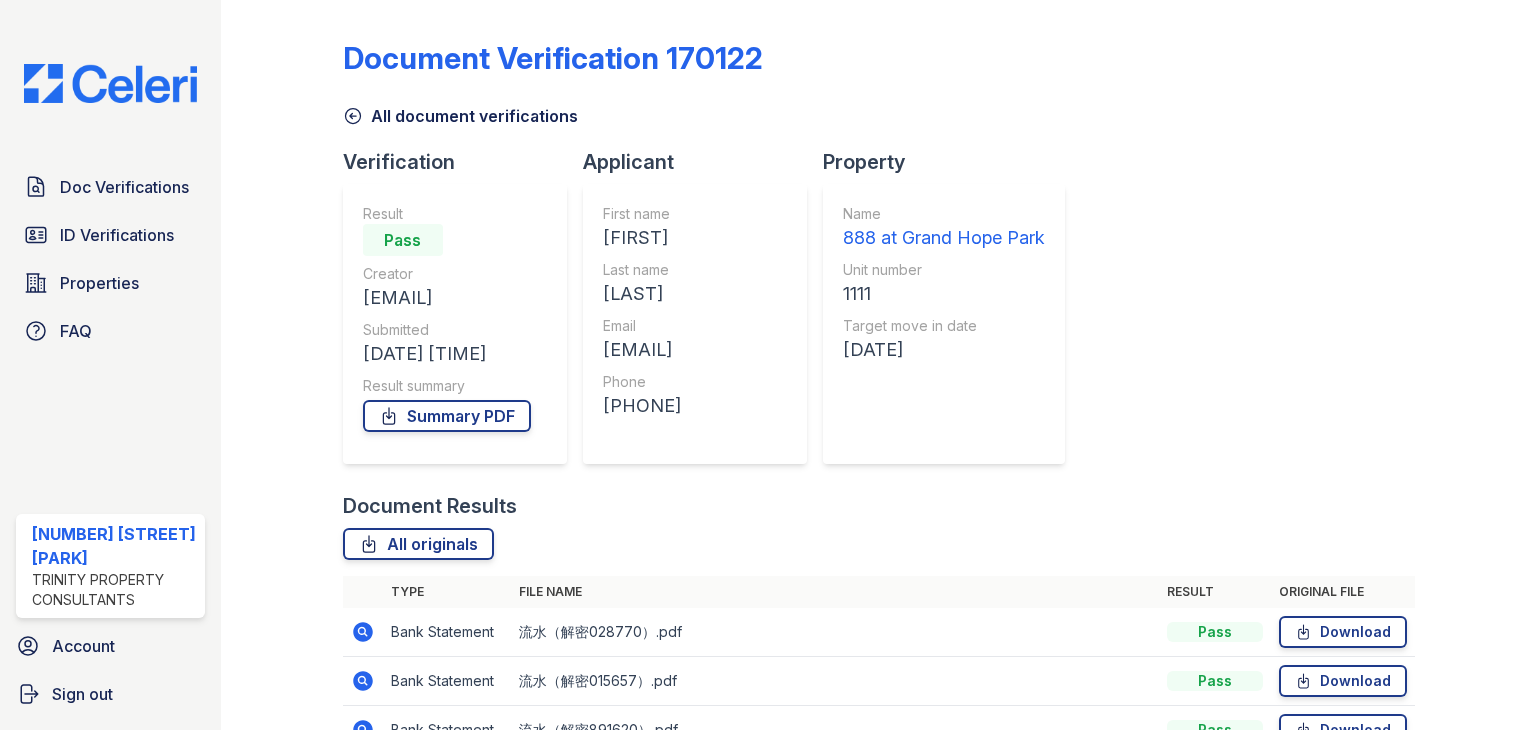 scroll, scrollTop: 0, scrollLeft: 0, axis: both 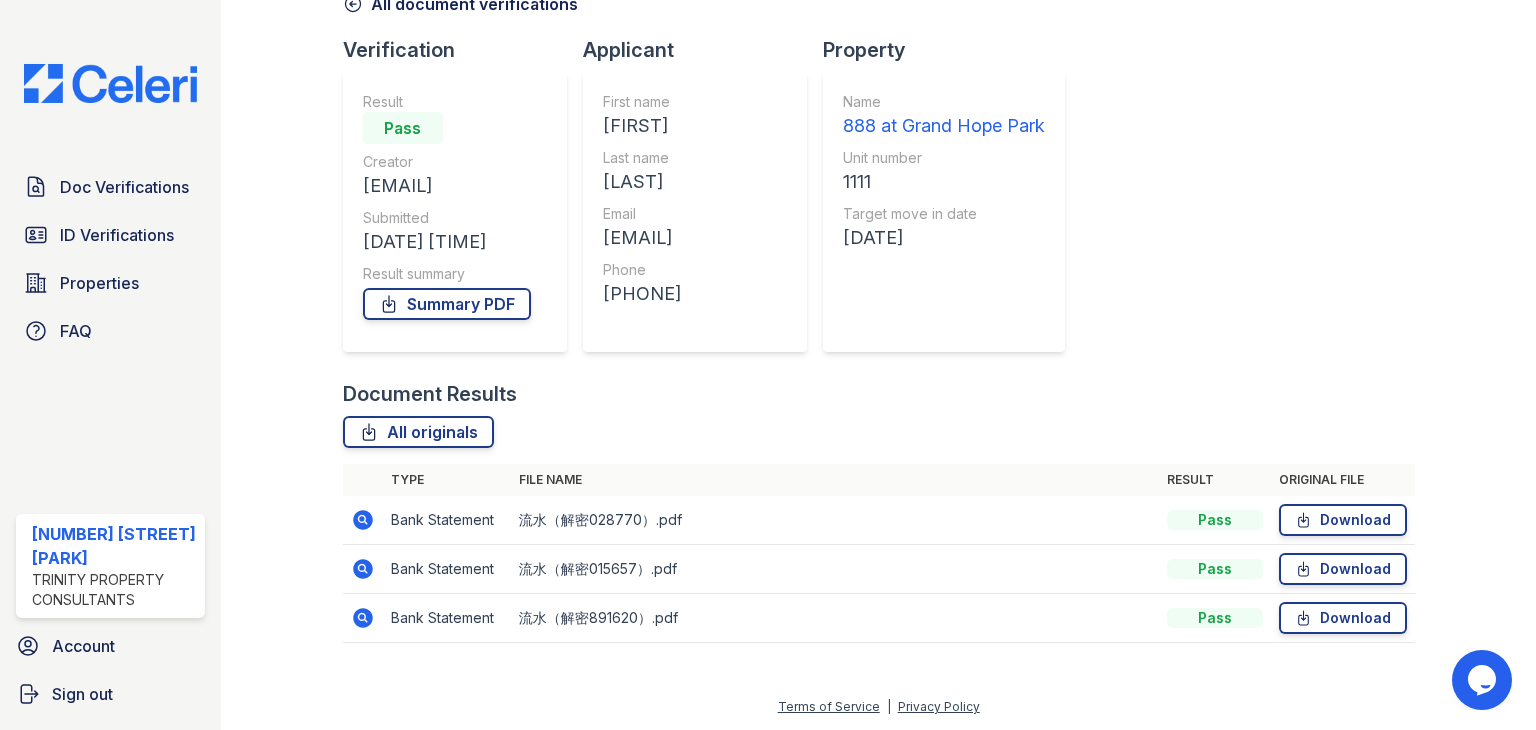 click 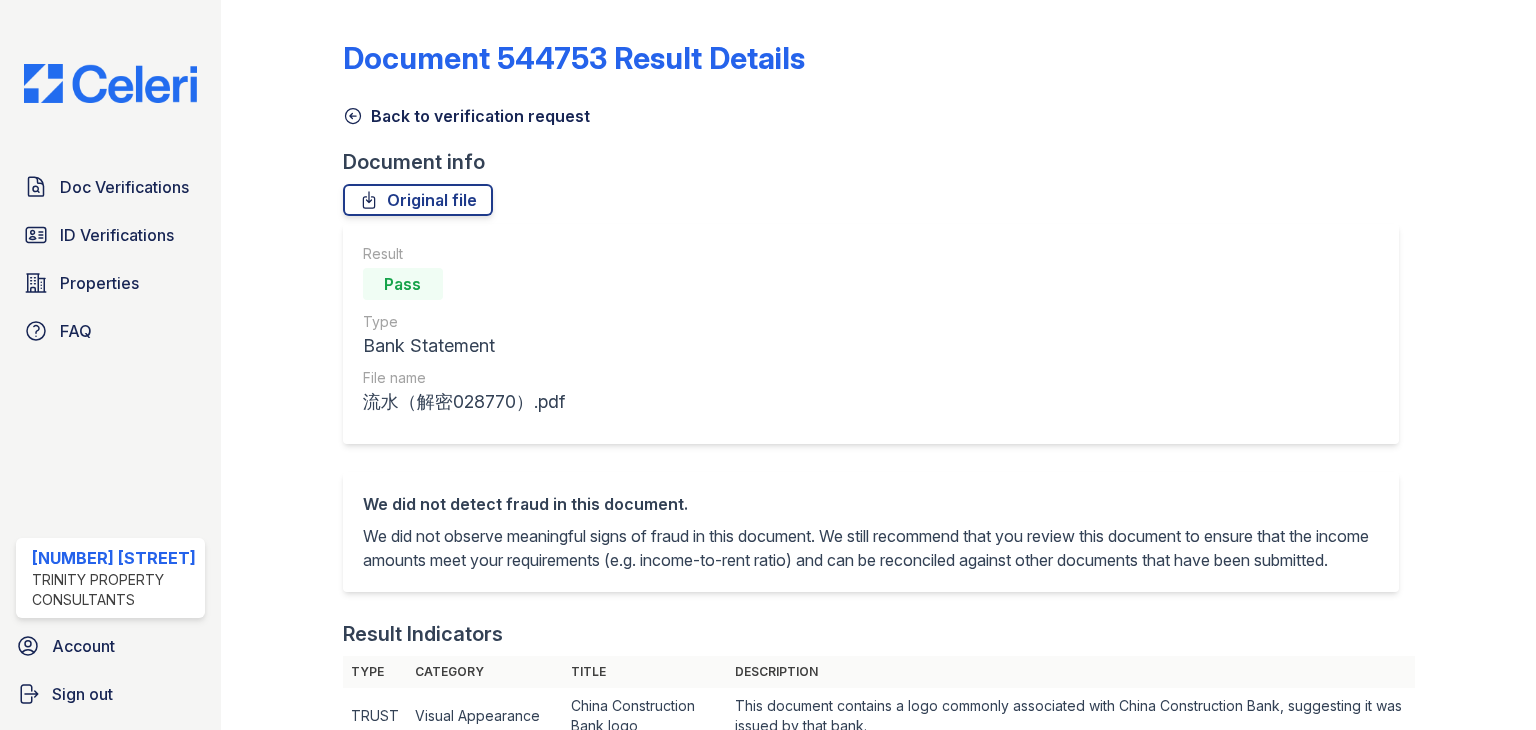 scroll, scrollTop: 0, scrollLeft: 0, axis: both 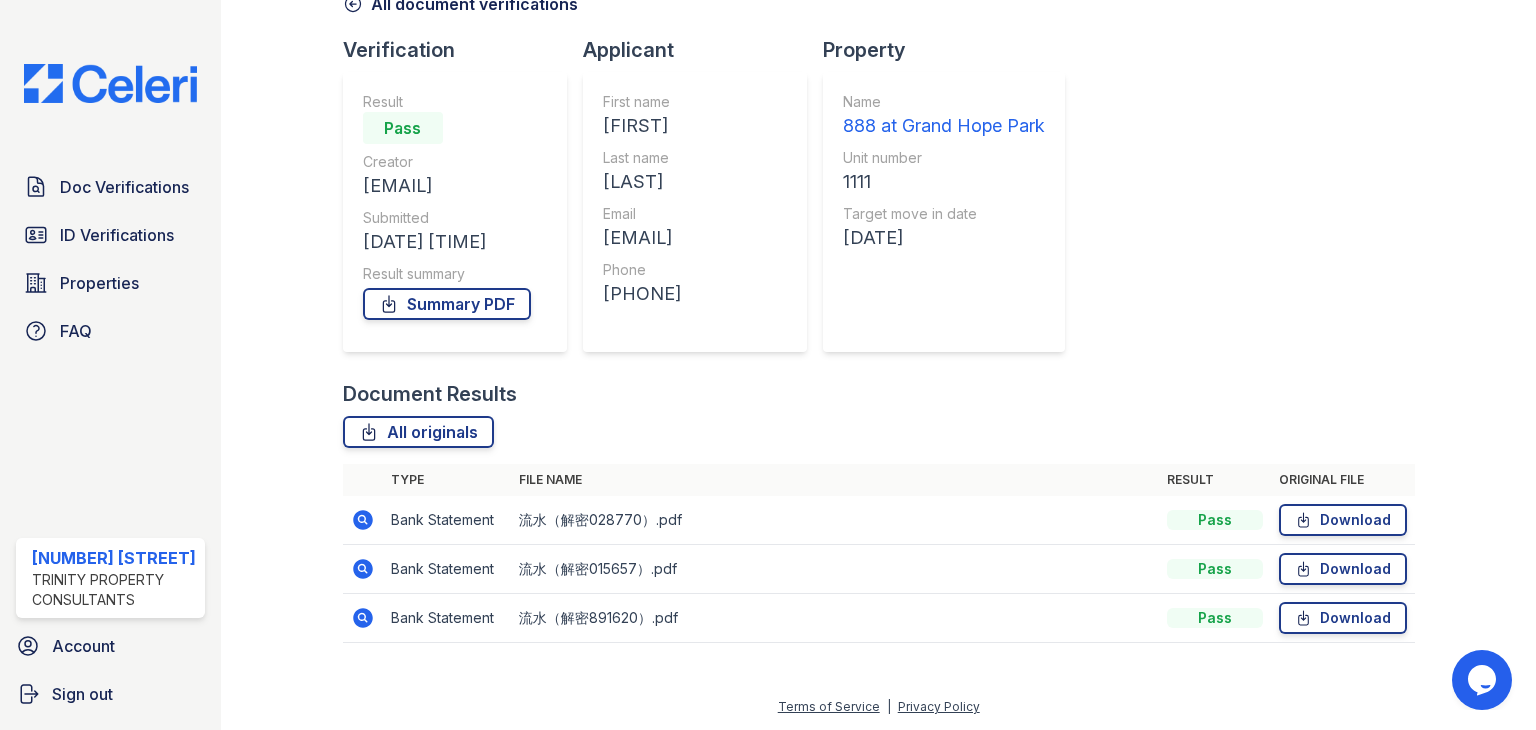 click 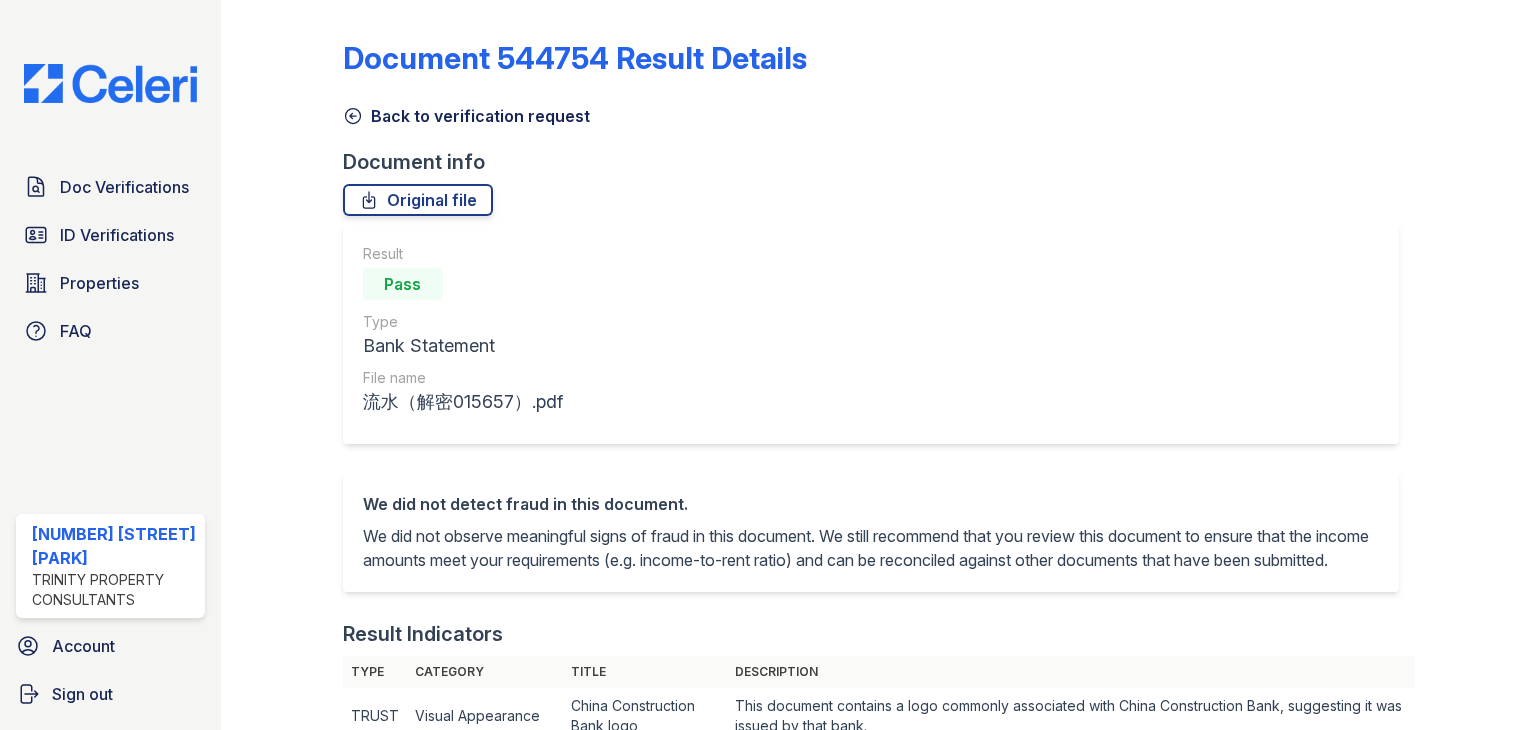 scroll, scrollTop: 0, scrollLeft: 0, axis: both 